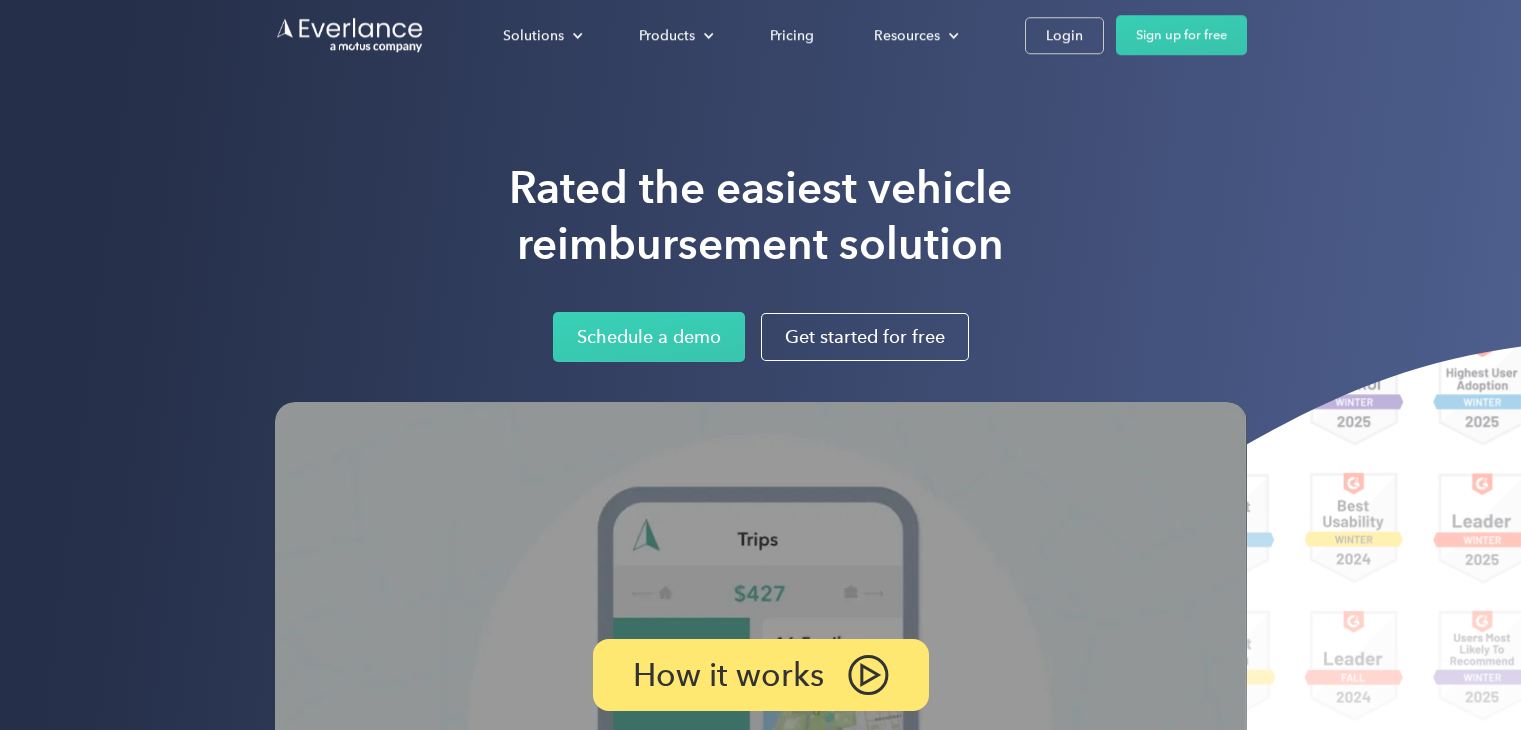 scroll, scrollTop: 0, scrollLeft: 0, axis: both 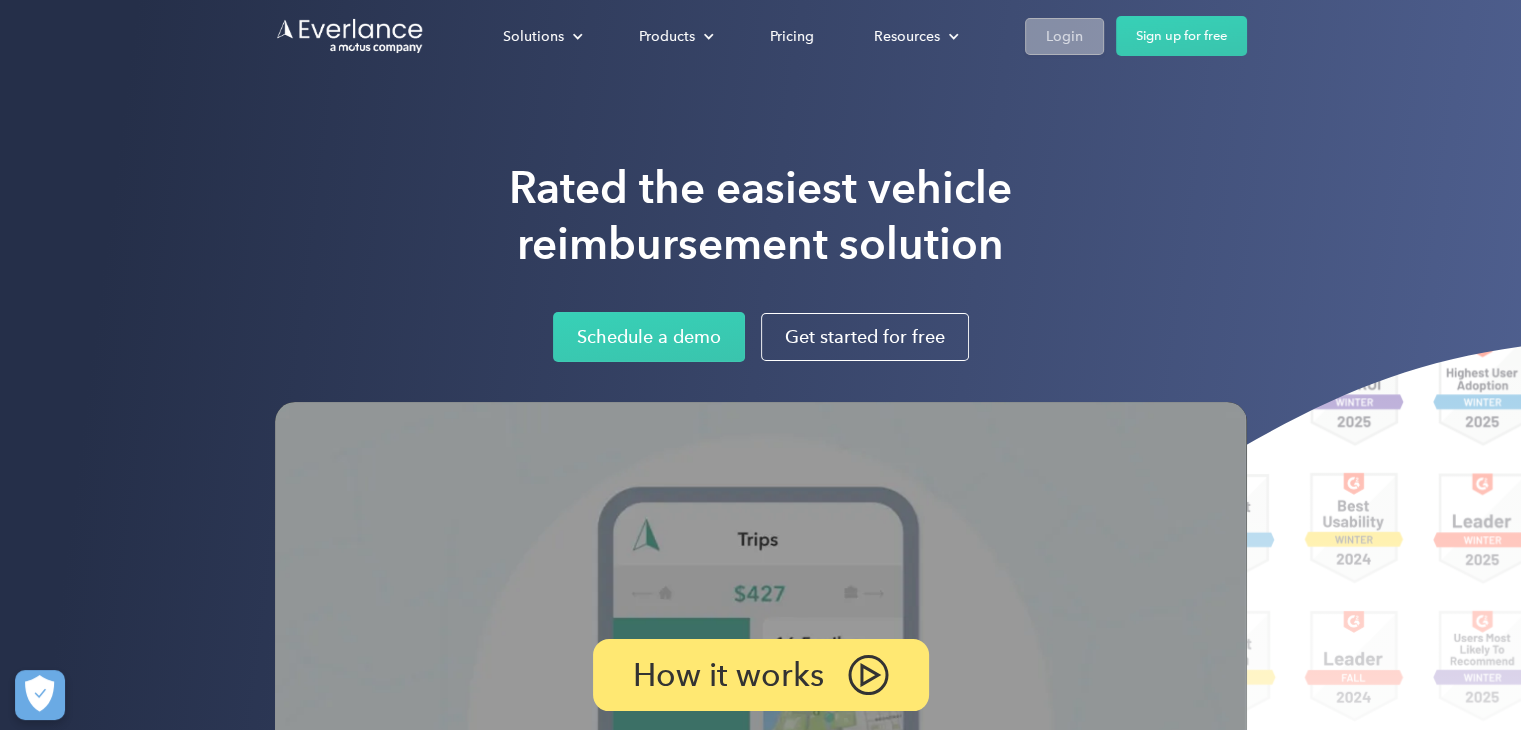 click on "Login" at bounding box center [1064, 36] 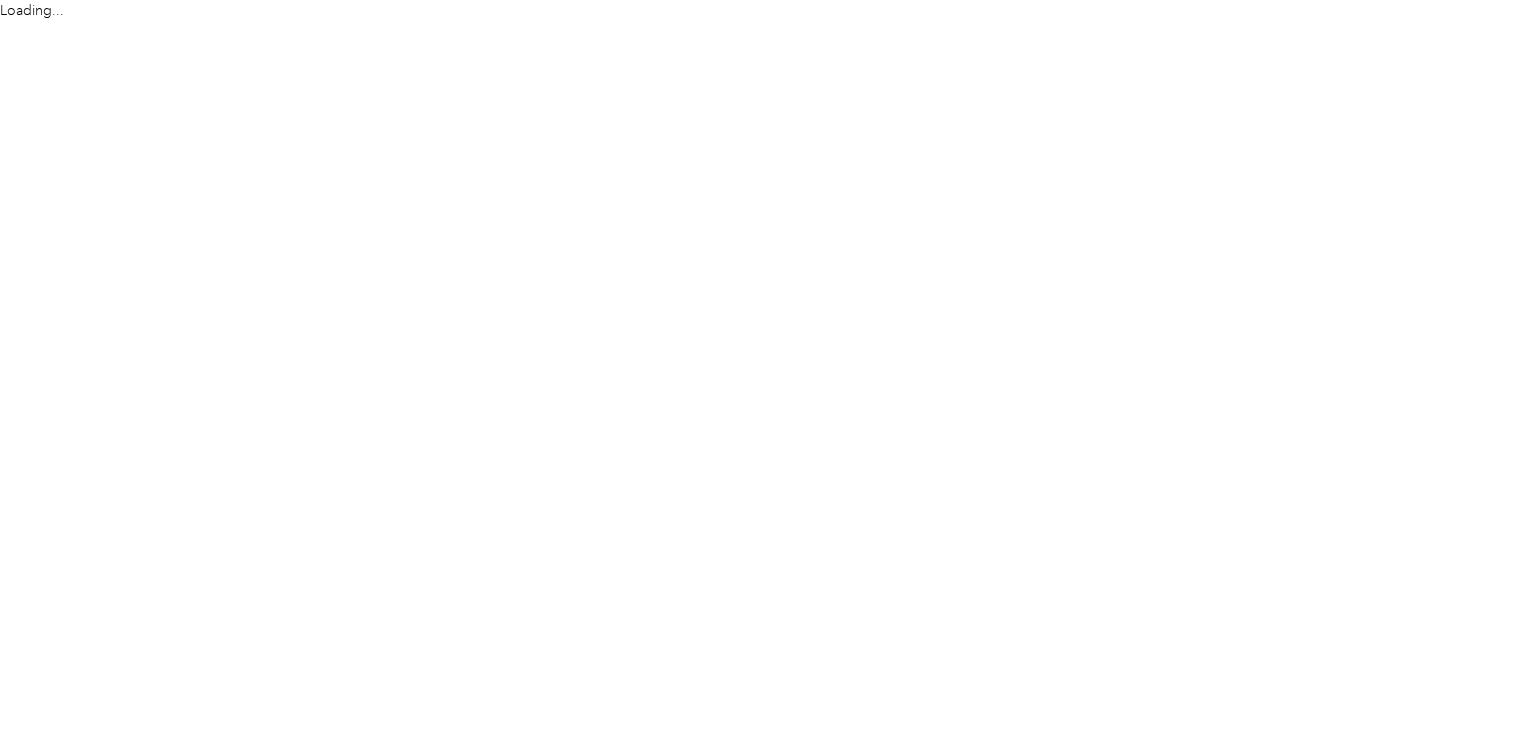 scroll, scrollTop: 0, scrollLeft: 0, axis: both 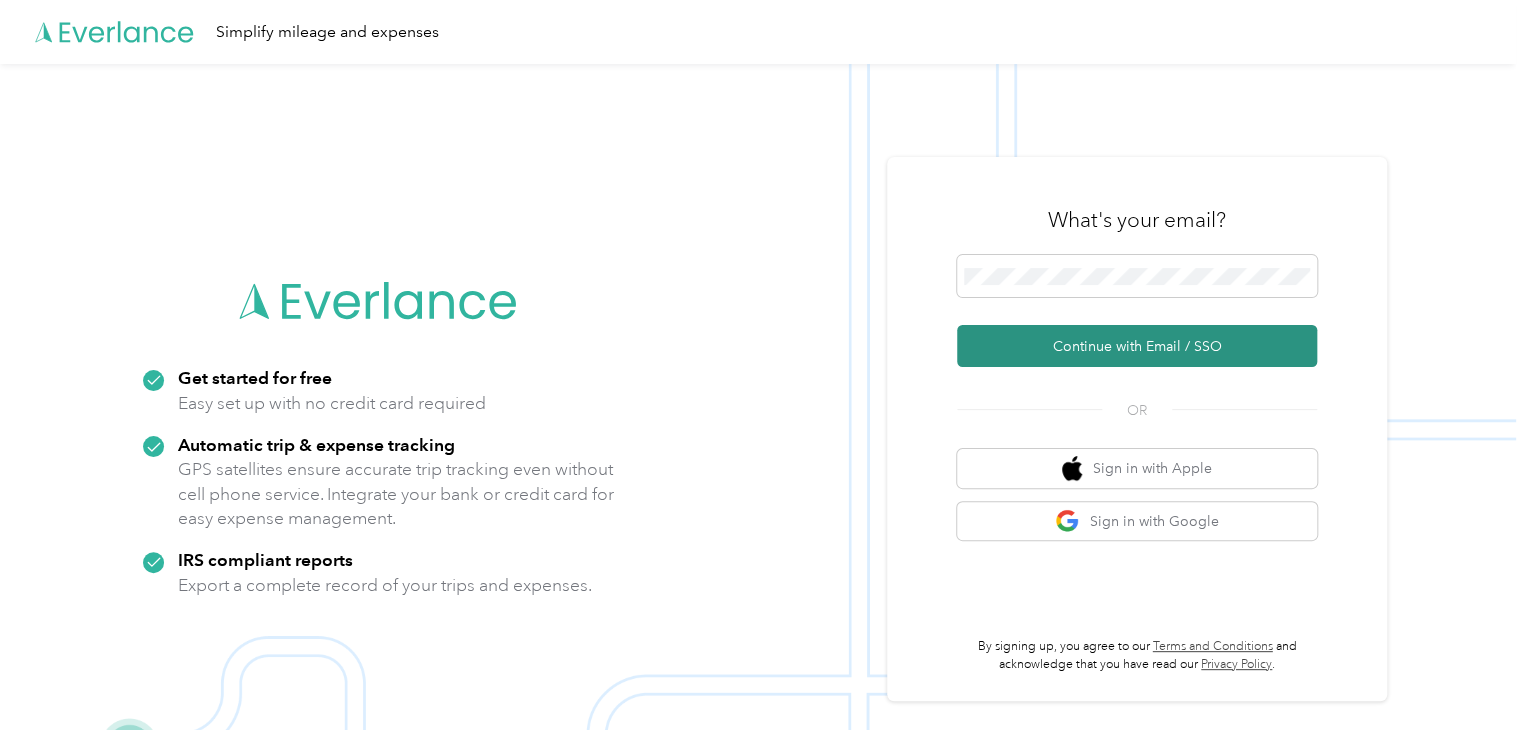 click on "Continue with Email / SSO" at bounding box center [1137, 346] 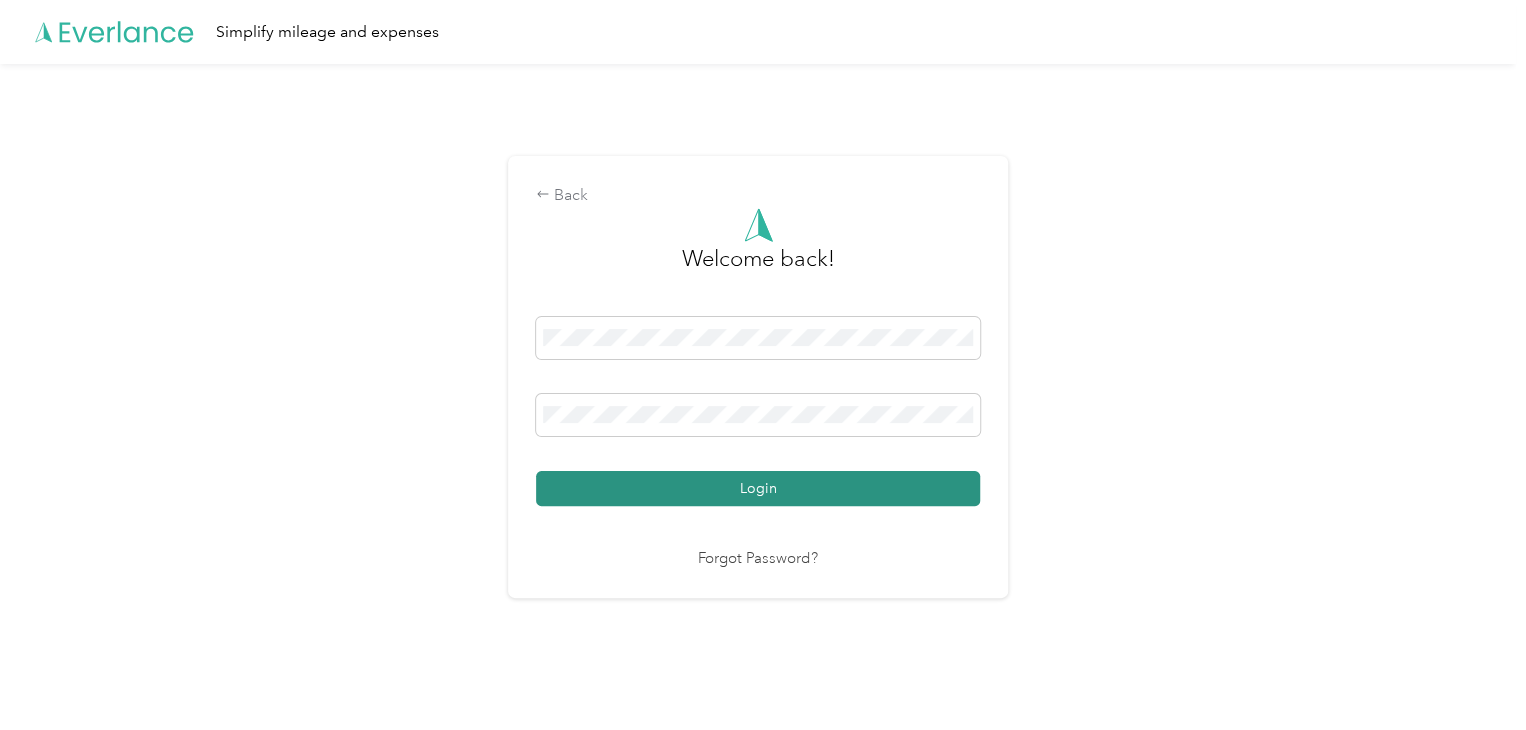 click on "Login" at bounding box center [758, 488] 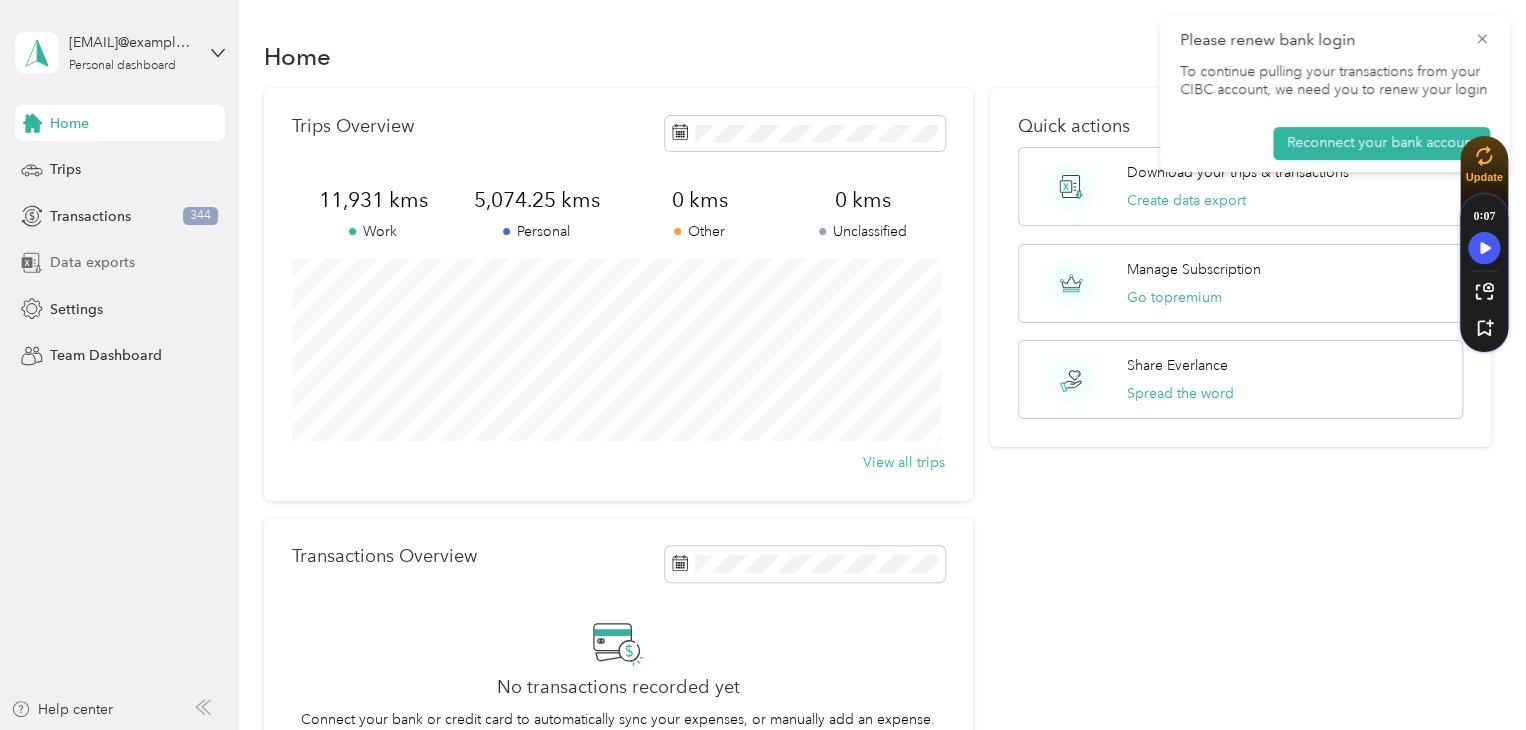 click on "Data exports" at bounding box center [92, 262] 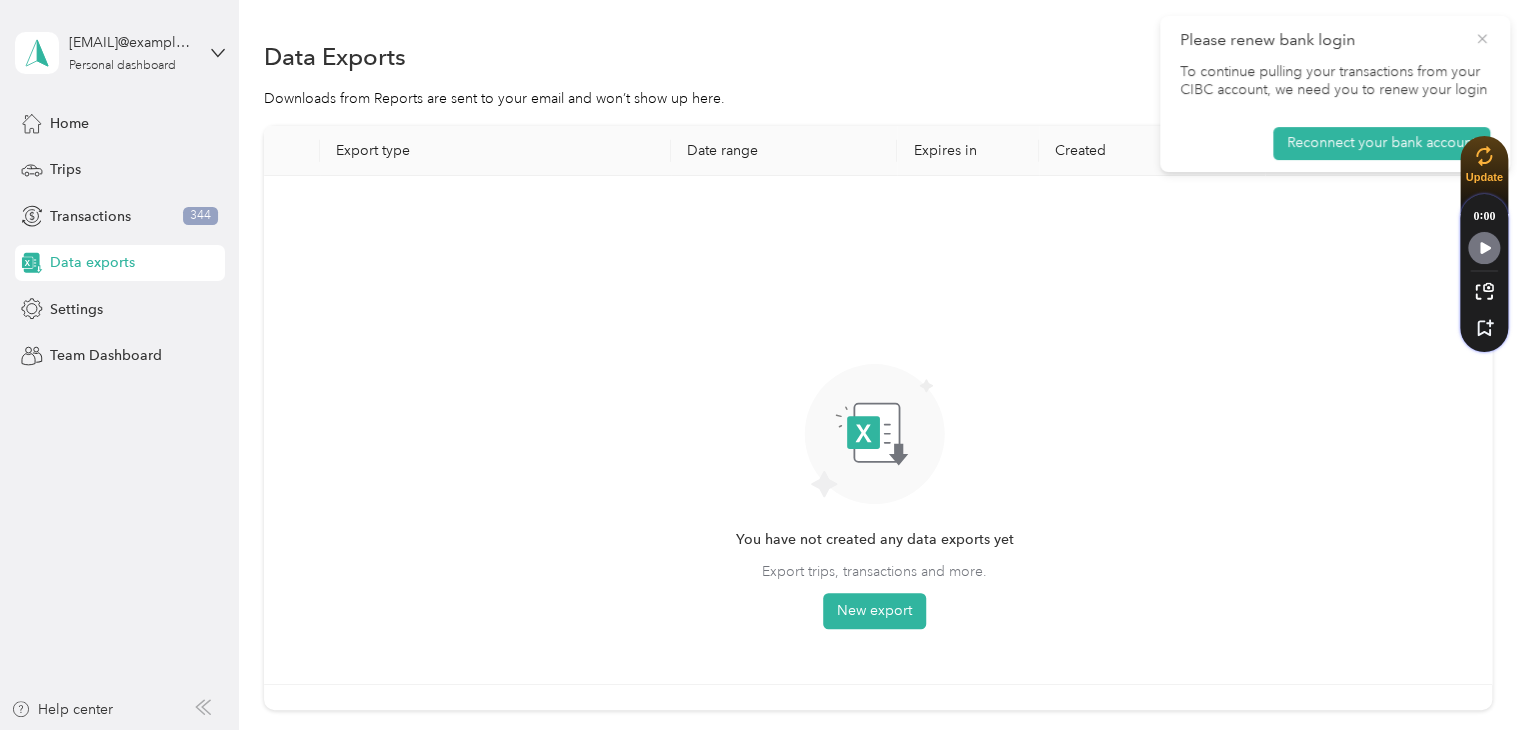 click 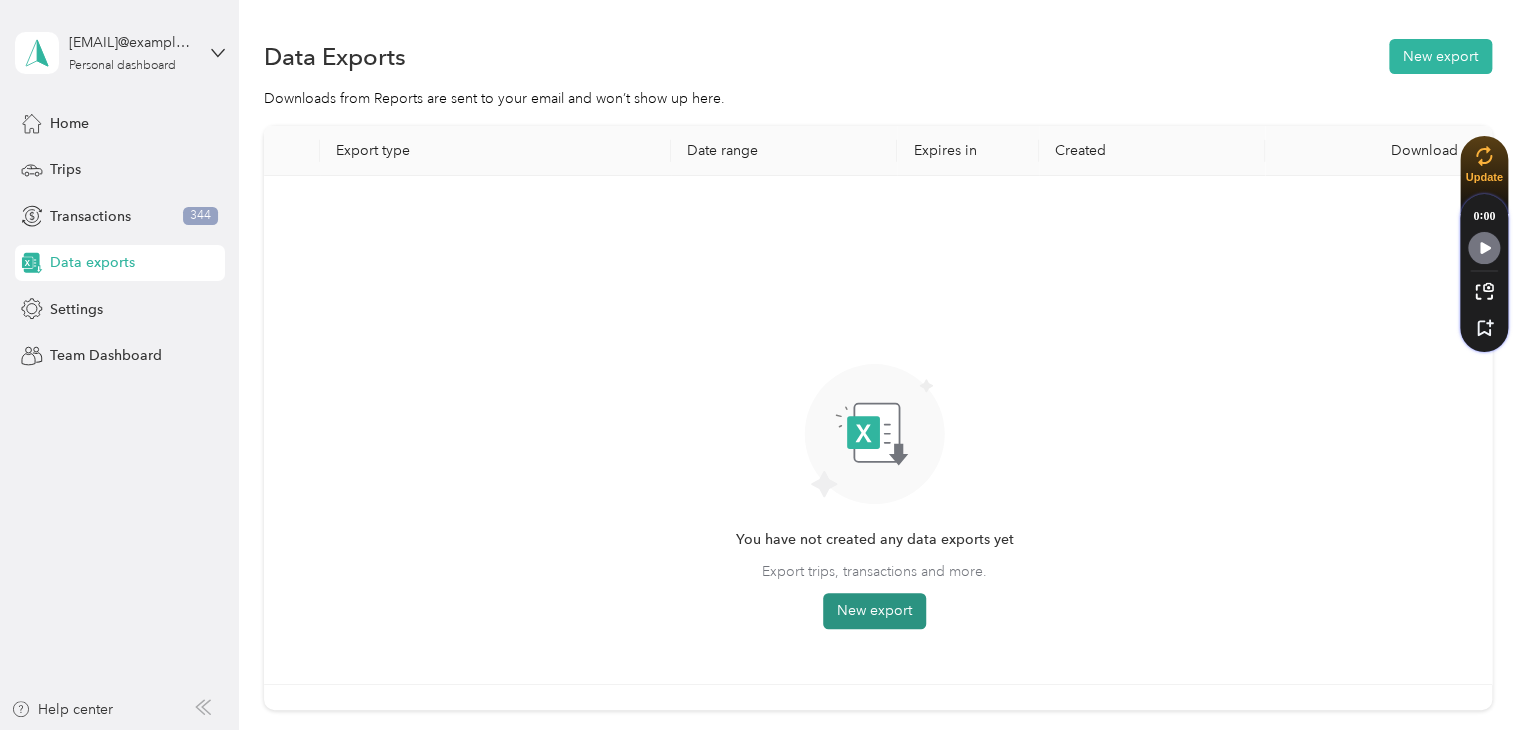 click on "New export" at bounding box center [874, 611] 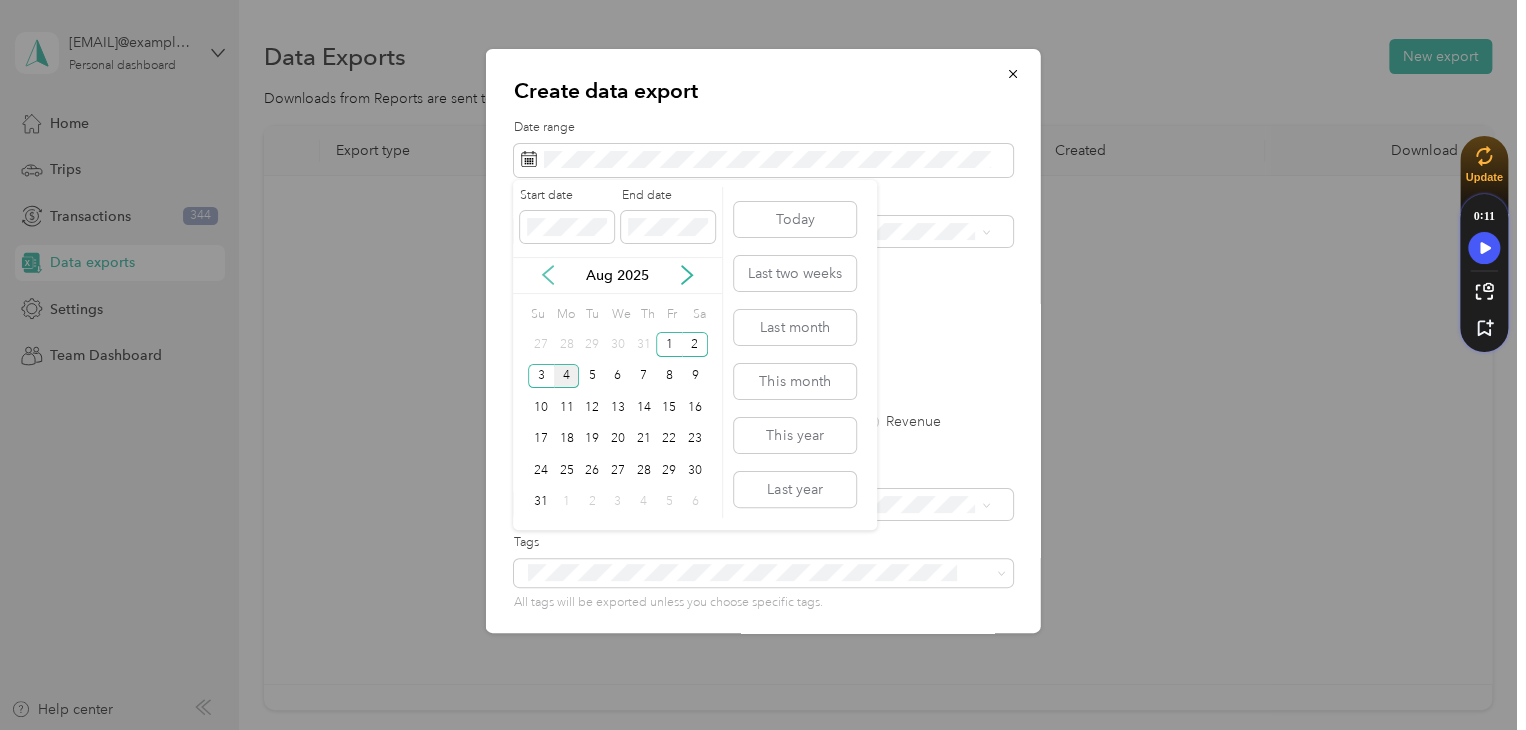click 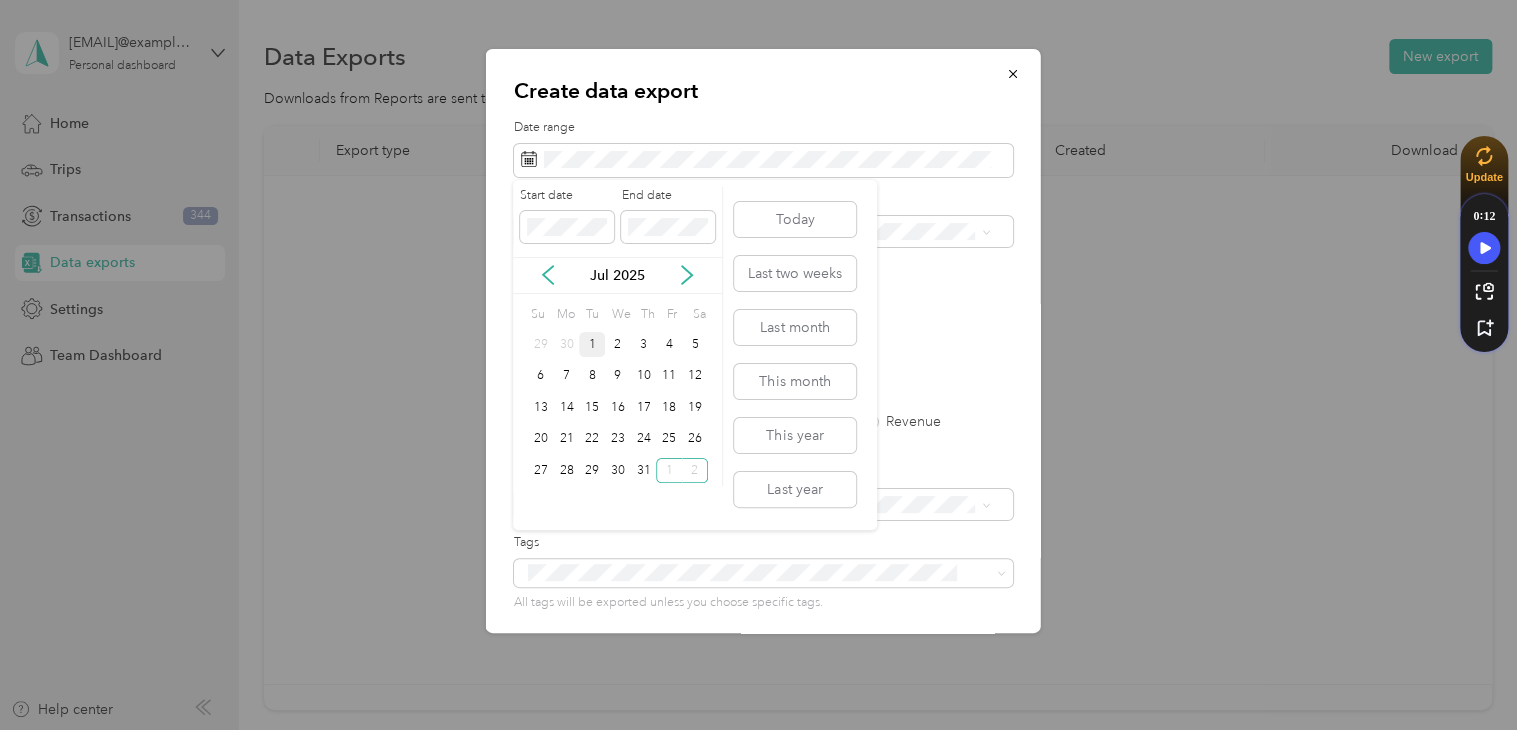 click on "1" at bounding box center (592, 344) 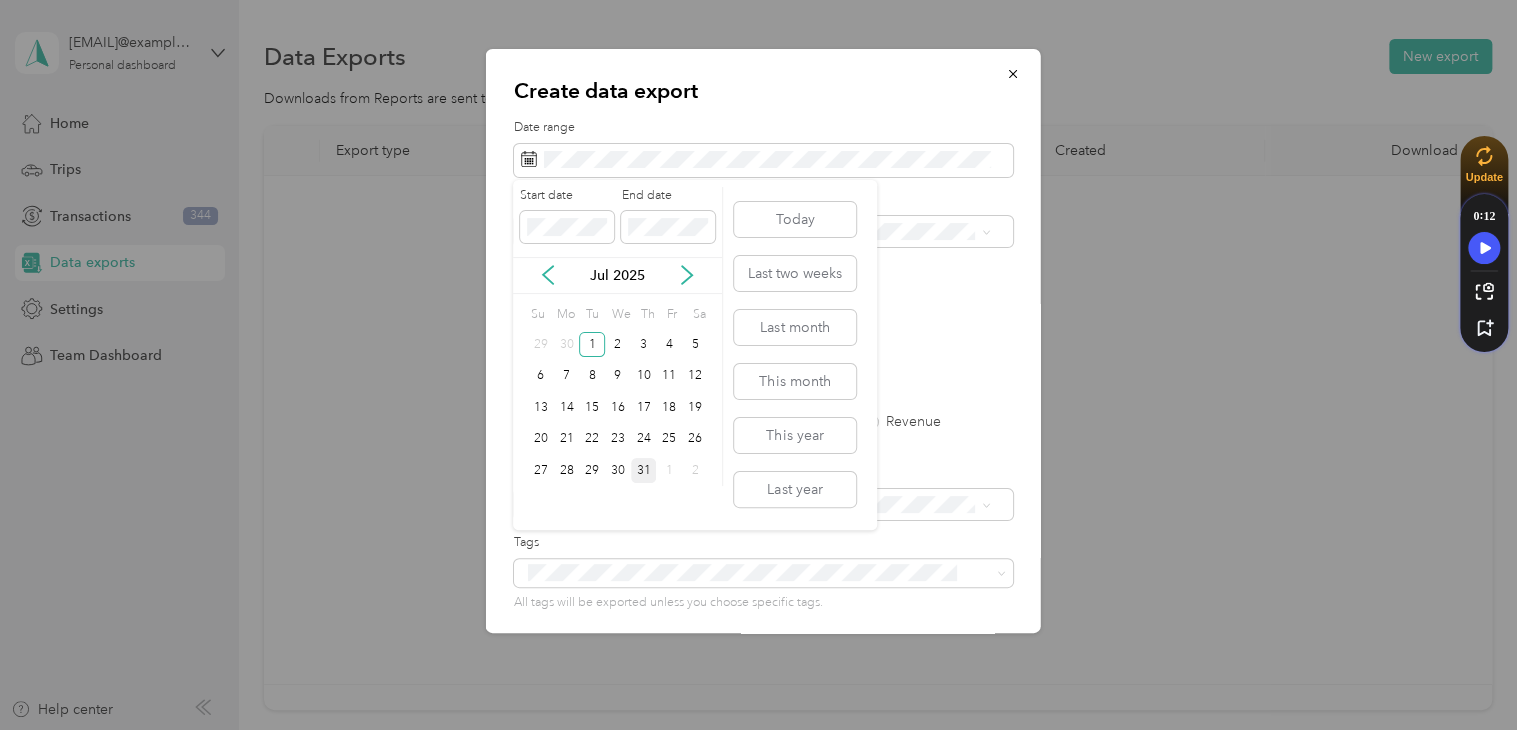 click on "31" at bounding box center [644, 470] 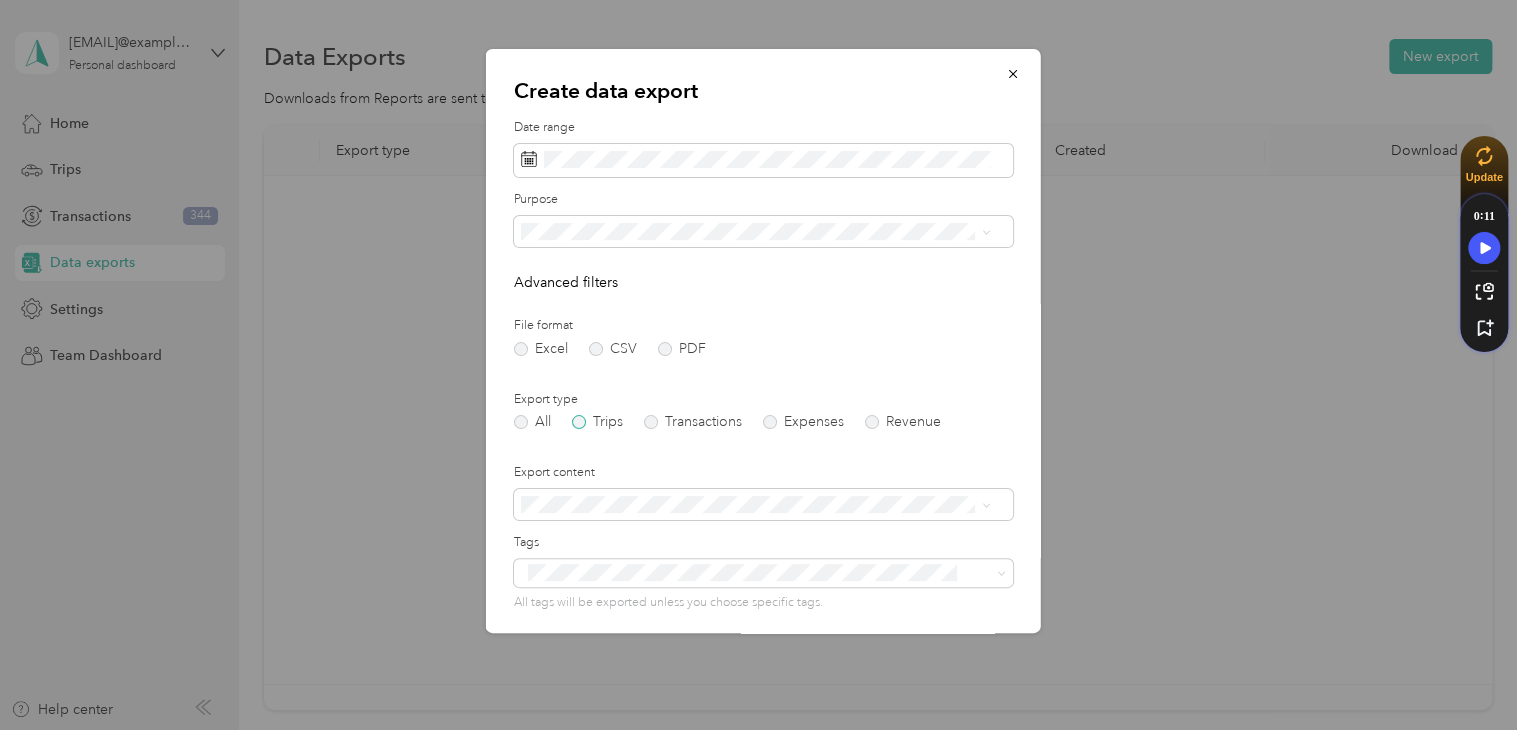 click on "Trips" at bounding box center (597, 422) 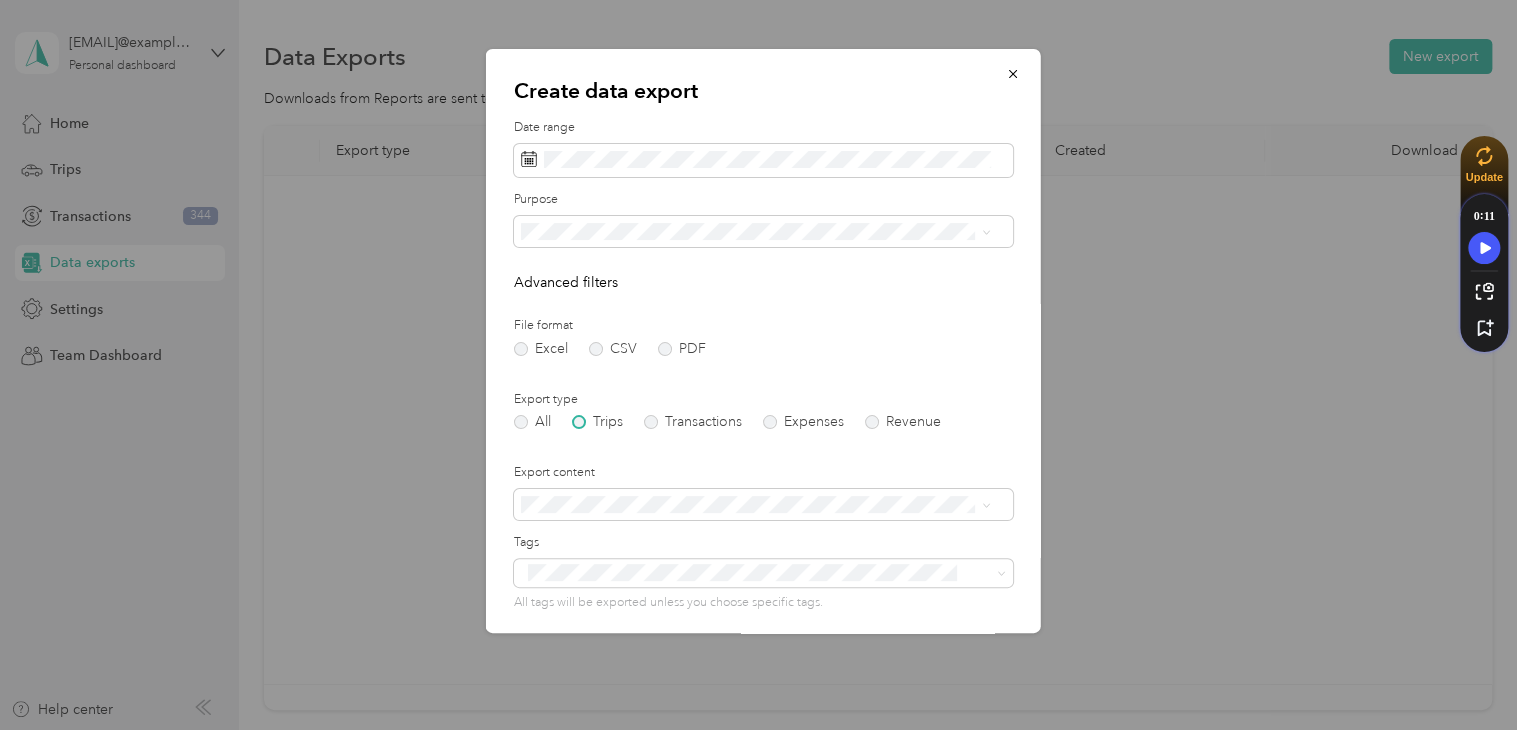 scroll, scrollTop: 143, scrollLeft: 0, axis: vertical 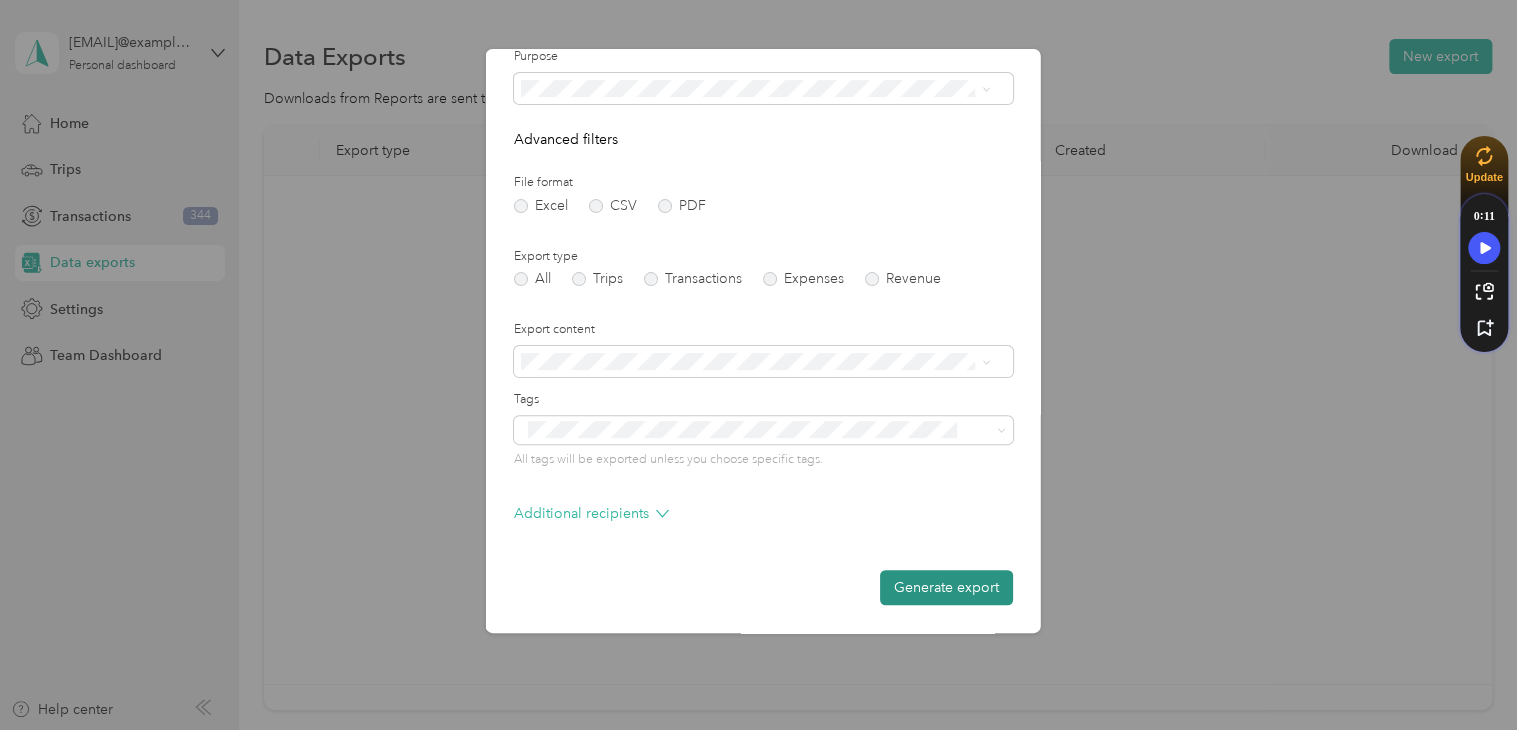 click on "Generate export" at bounding box center [946, 587] 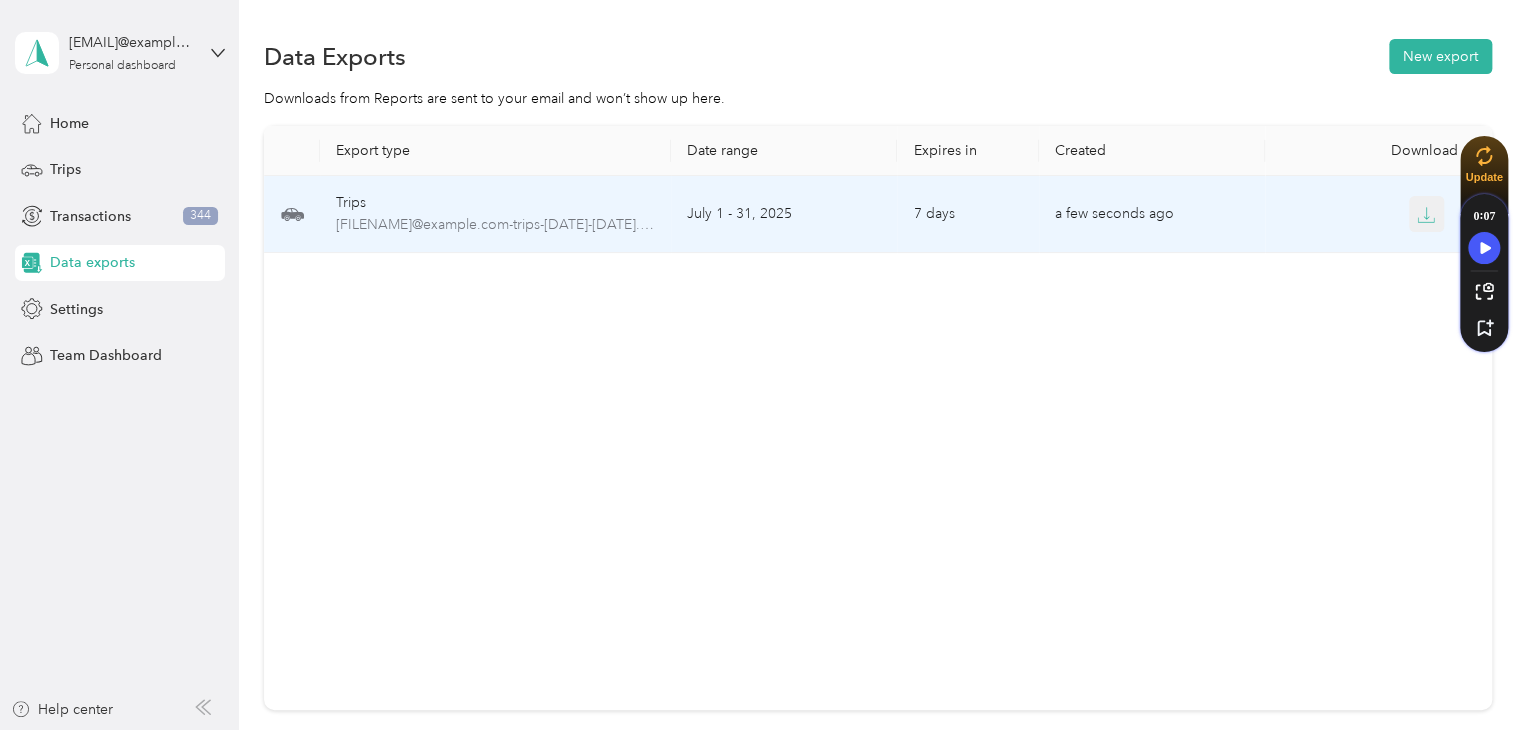 click 